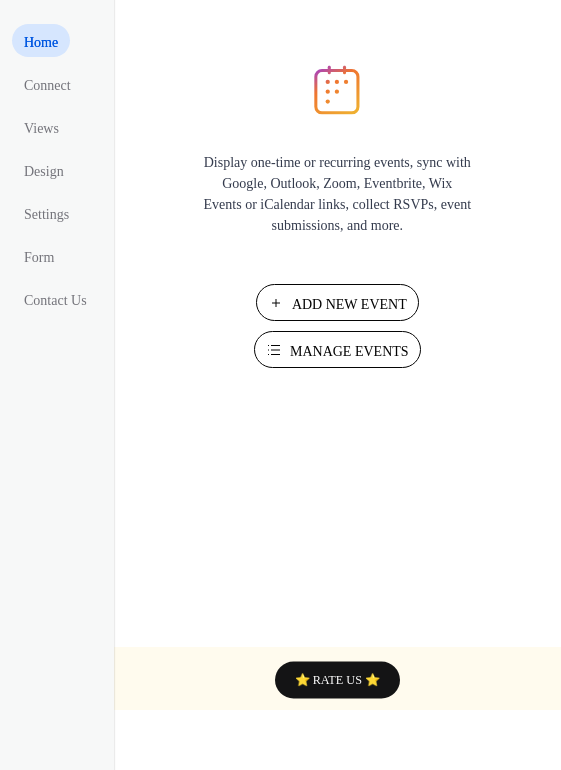 scroll, scrollTop: 0, scrollLeft: 0, axis: both 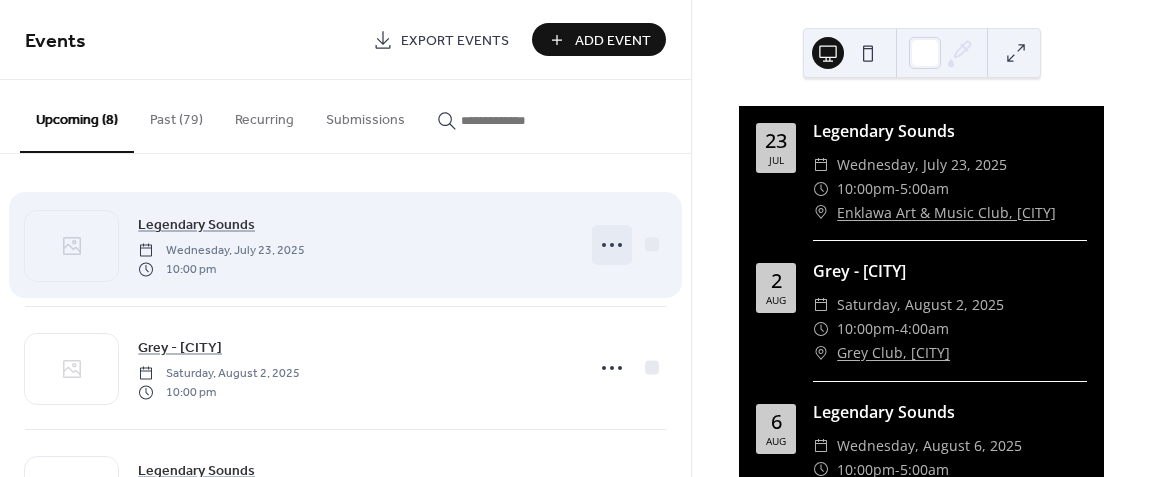 click 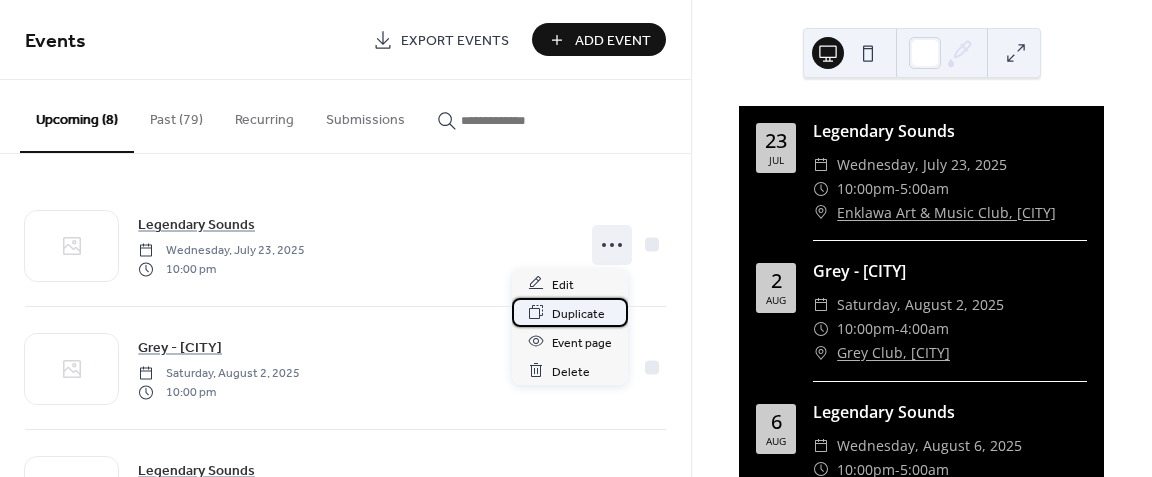 click on "Duplicate" at bounding box center (570, 312) 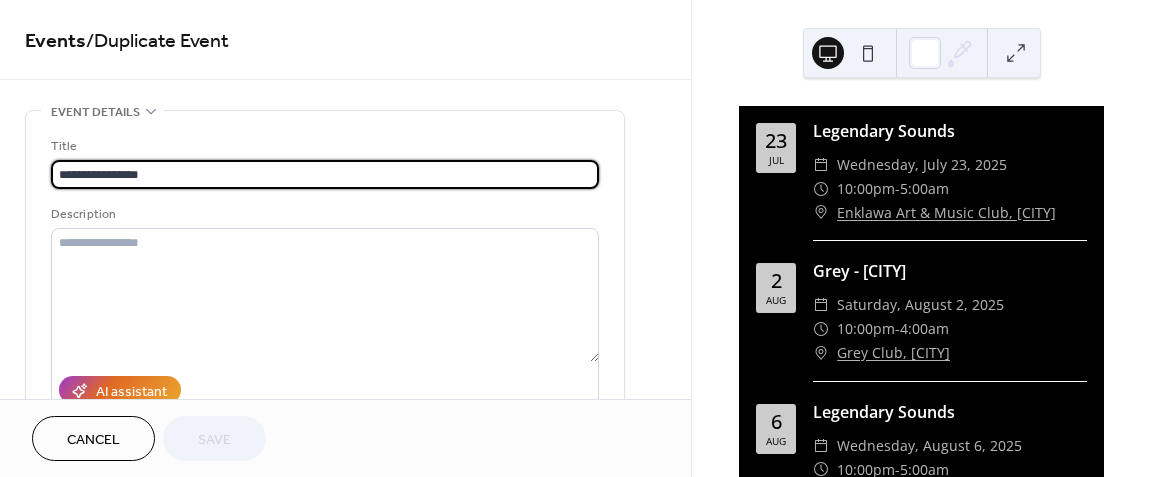 scroll, scrollTop: 0, scrollLeft: 0, axis: both 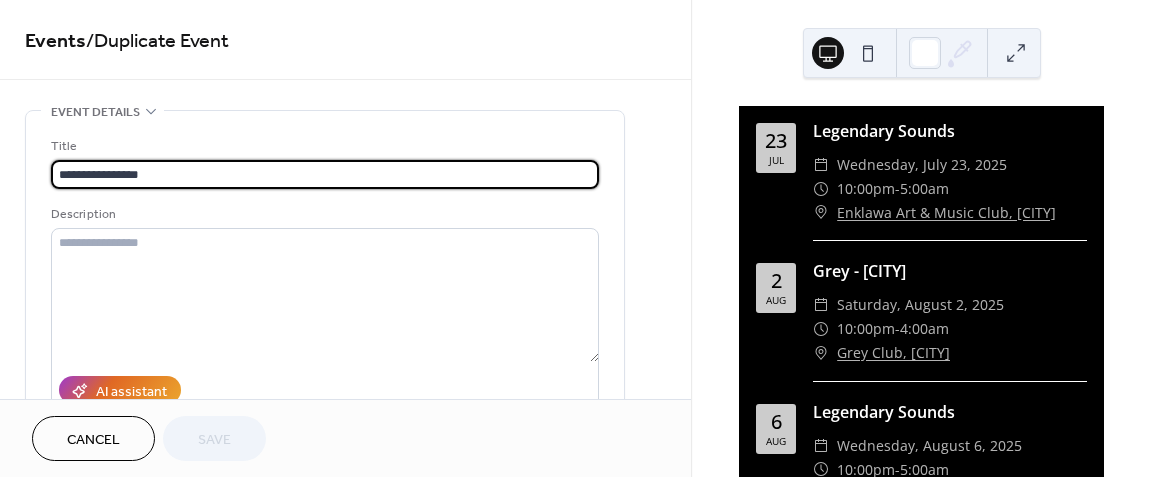 drag, startPoint x: 306, startPoint y: 180, endPoint x: 32, endPoint y: 189, distance: 274.14777 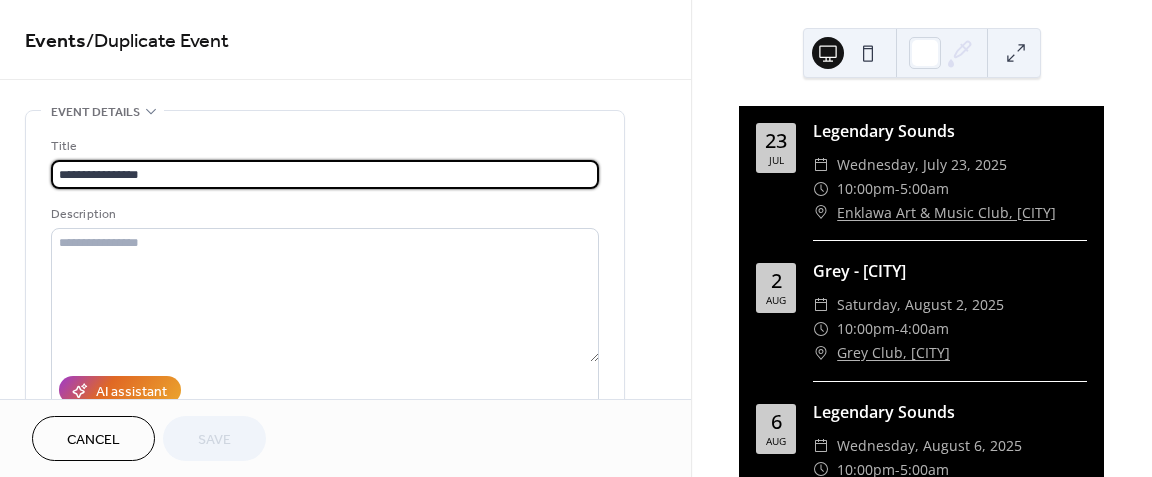 click on "**********" at bounding box center (325, 364) 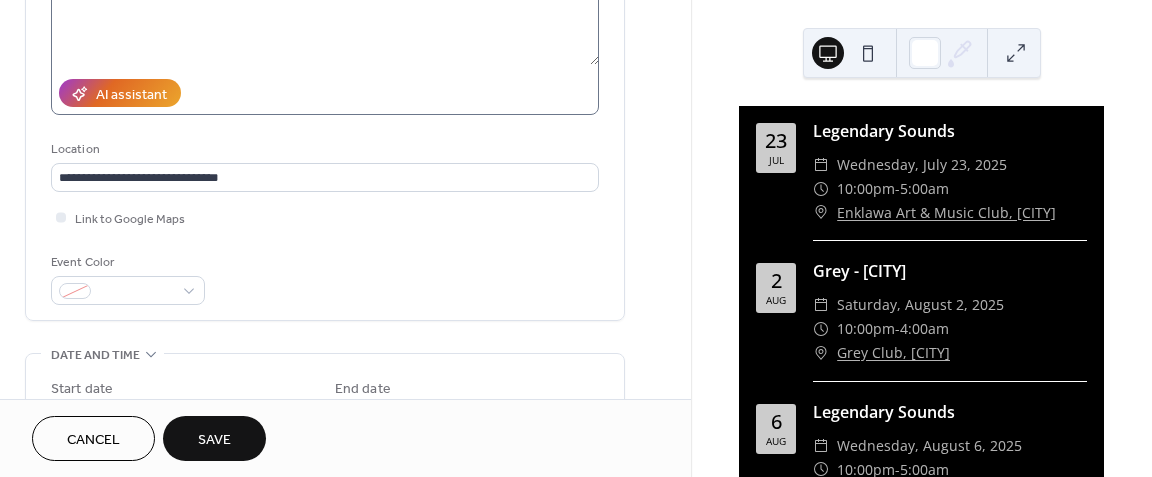 scroll, scrollTop: 300, scrollLeft: 0, axis: vertical 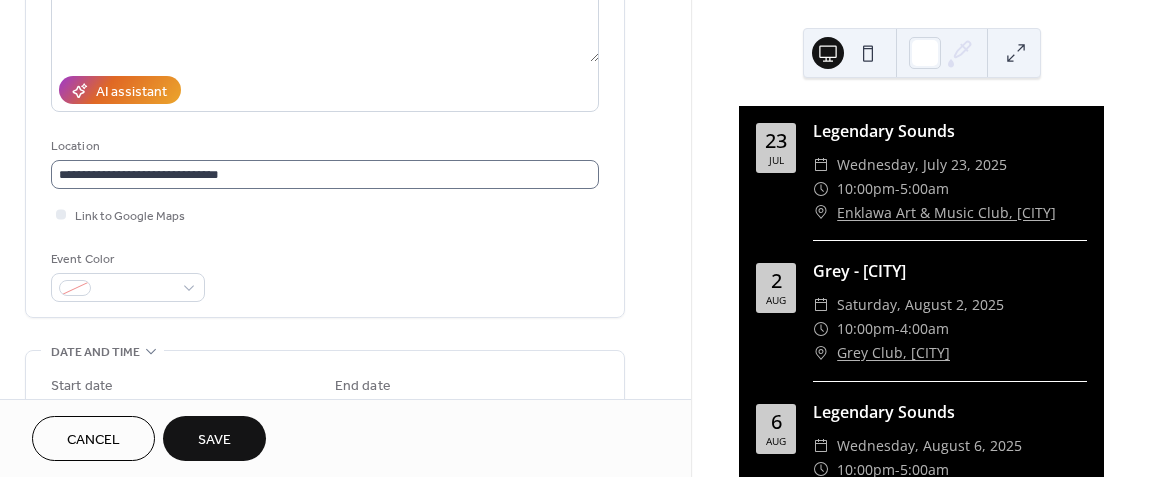 type on "********" 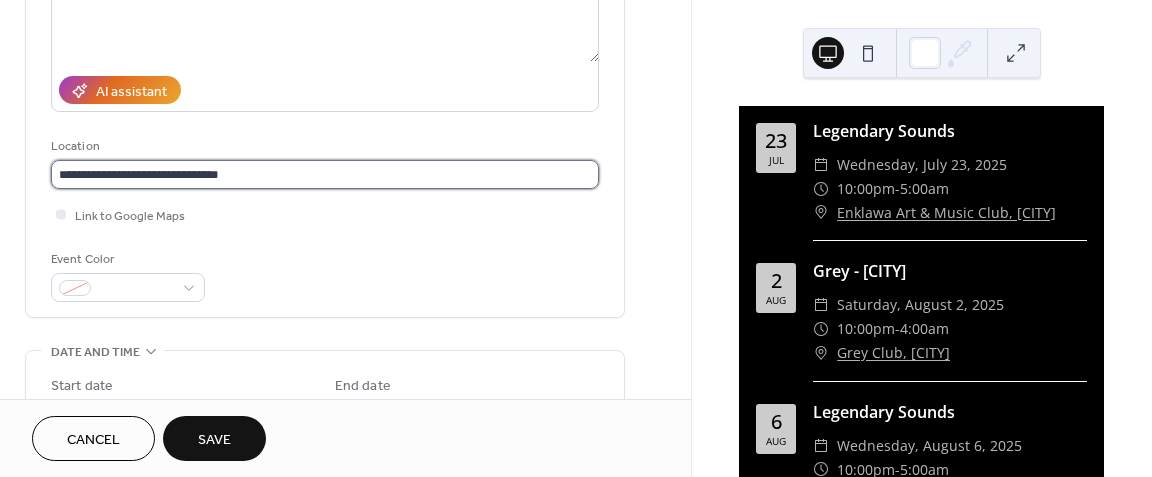 scroll, scrollTop: 0, scrollLeft: 0, axis: both 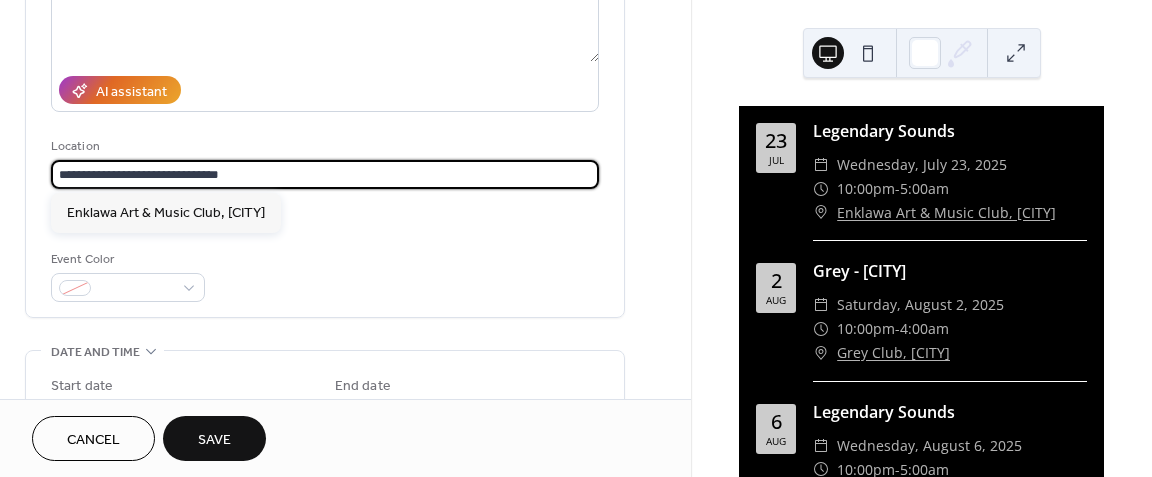 drag, startPoint x: 238, startPoint y: 172, endPoint x: 44, endPoint y: 171, distance: 194.00258 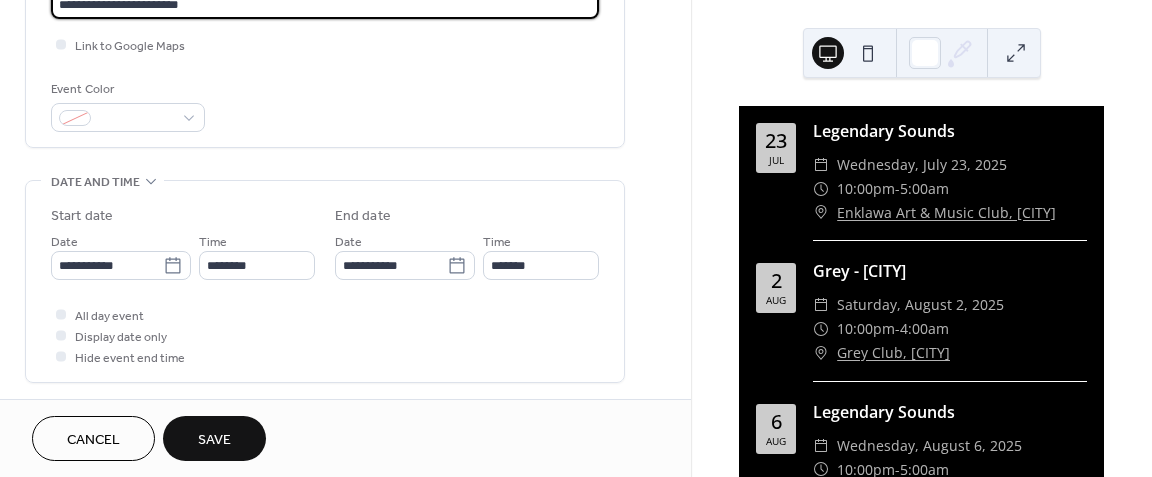 scroll, scrollTop: 500, scrollLeft: 0, axis: vertical 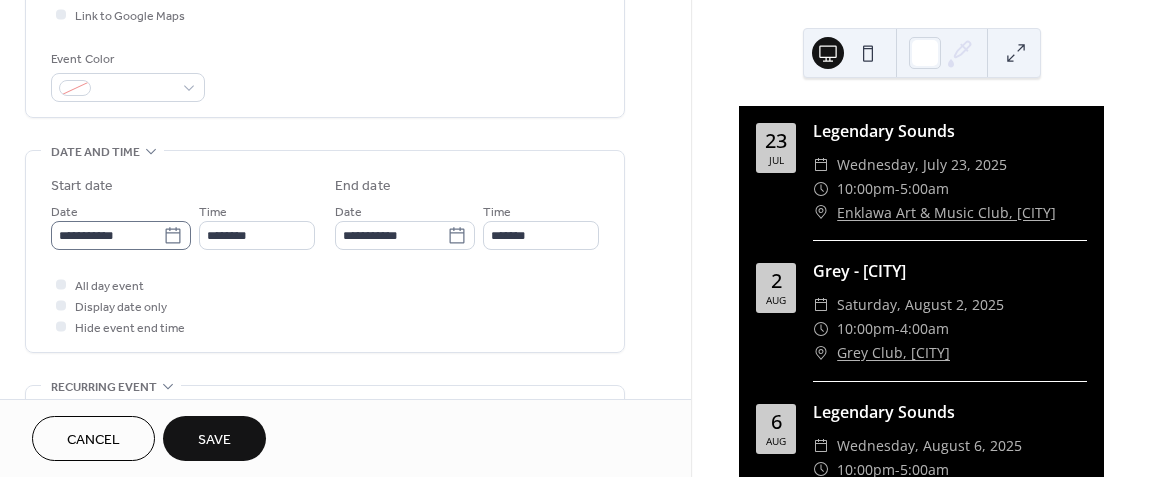 type on "**********" 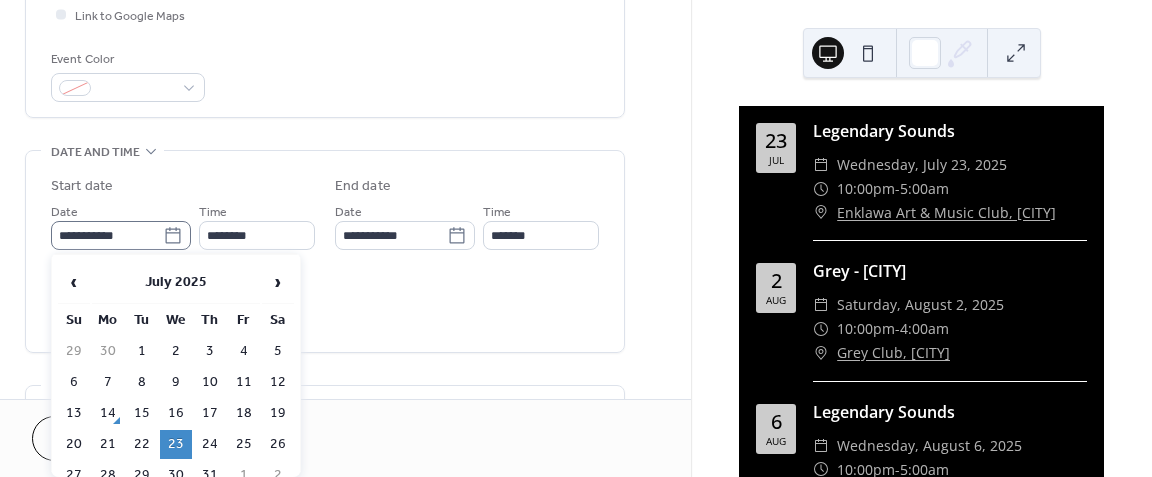 click 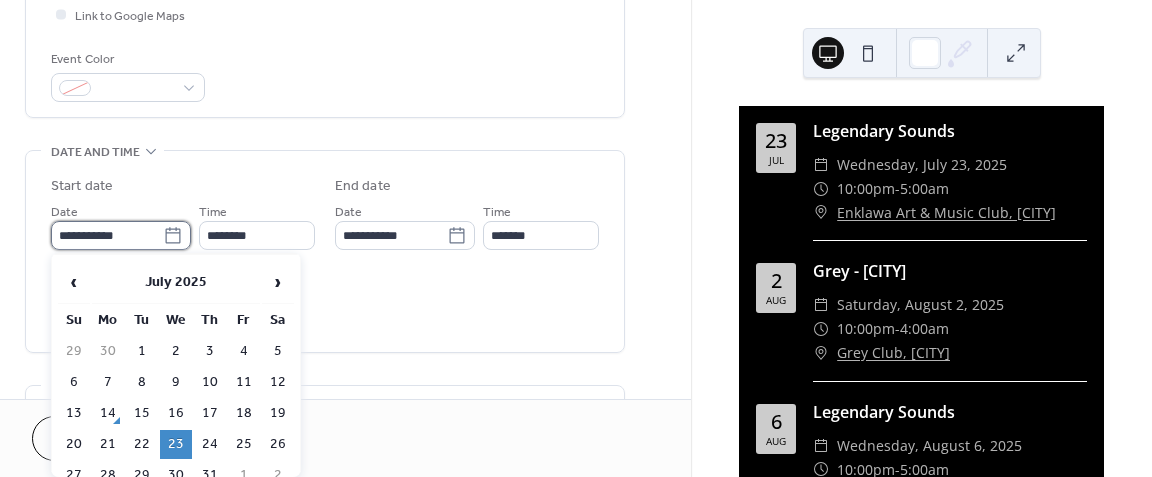 click on "**********" at bounding box center [107, 235] 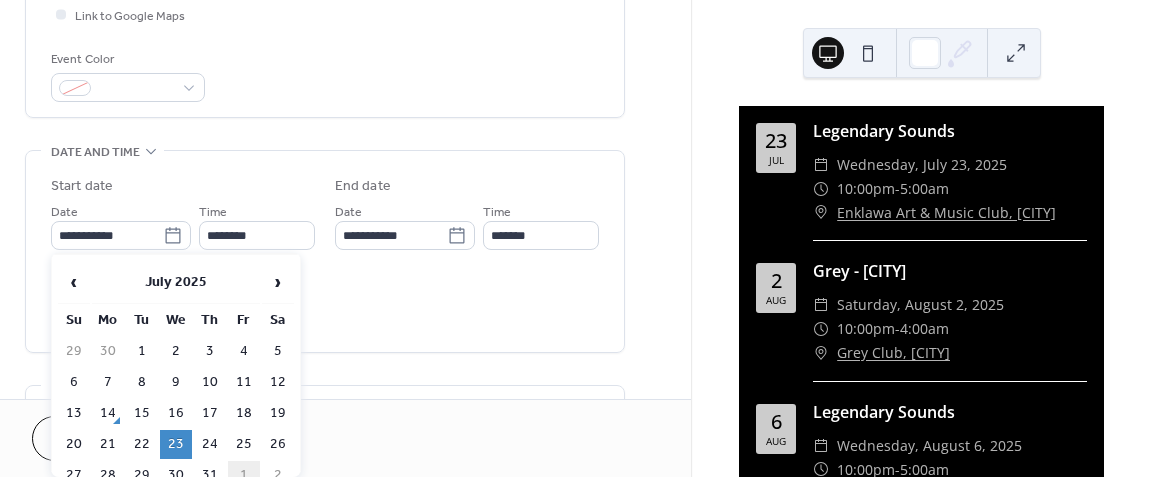 click on "1" at bounding box center (244, 475) 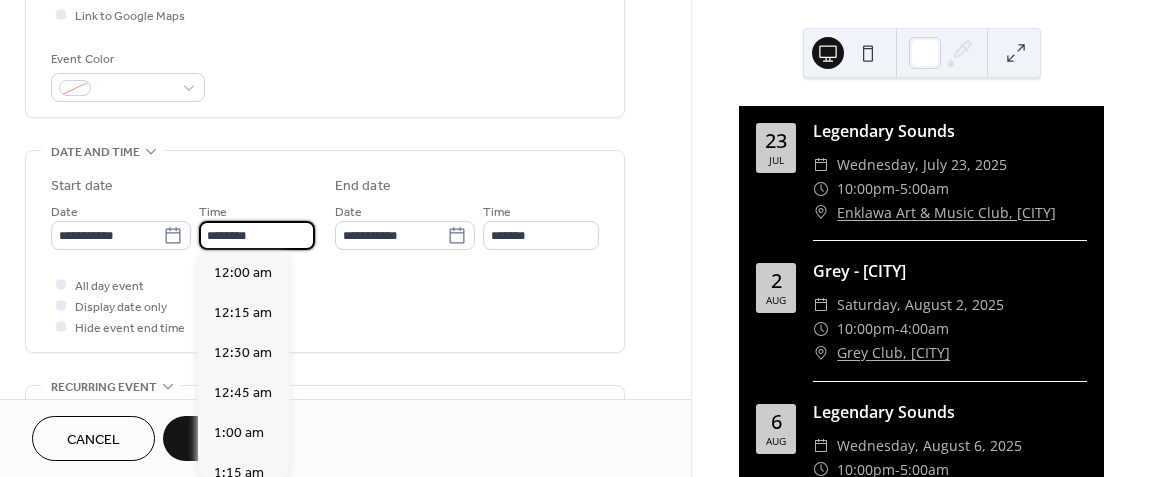 click on "********" at bounding box center (257, 235) 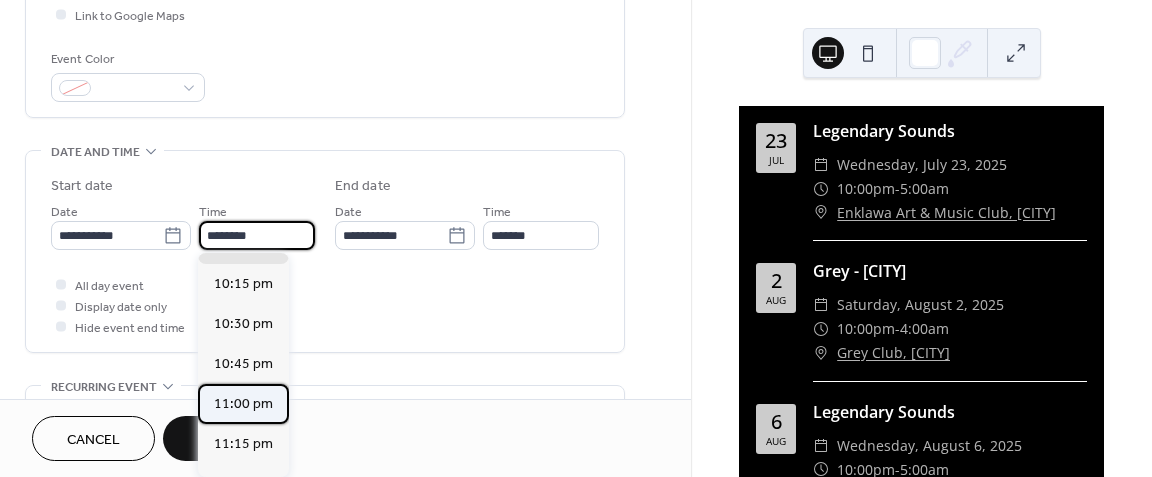 click on "11:00 pm" at bounding box center (243, 404) 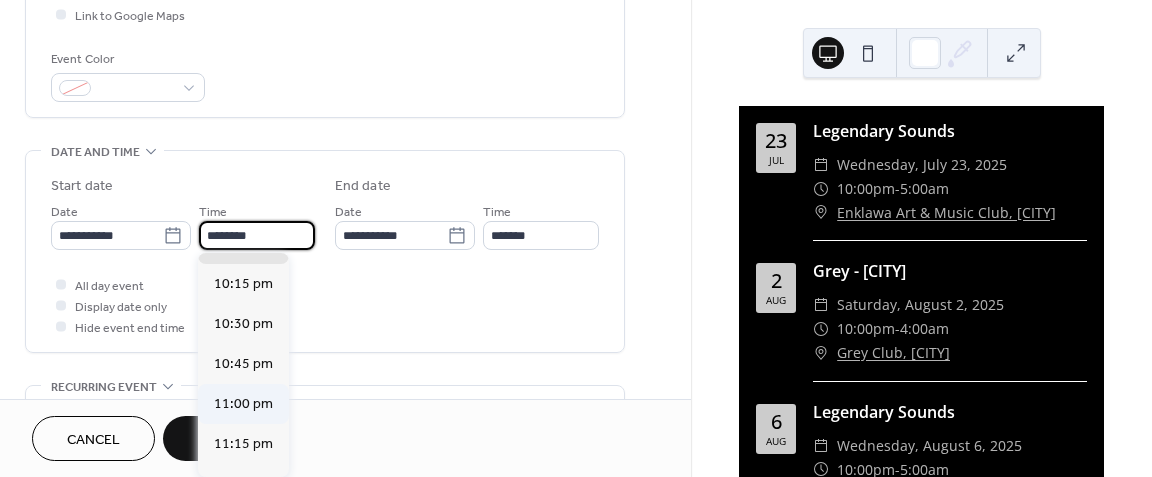 type on "********" 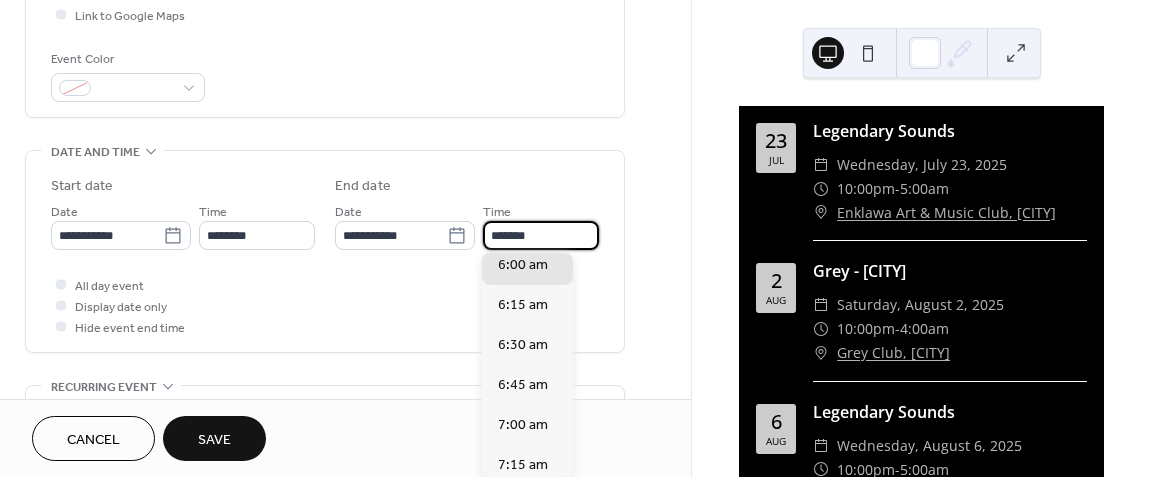 click on "*******" at bounding box center (541, 235) 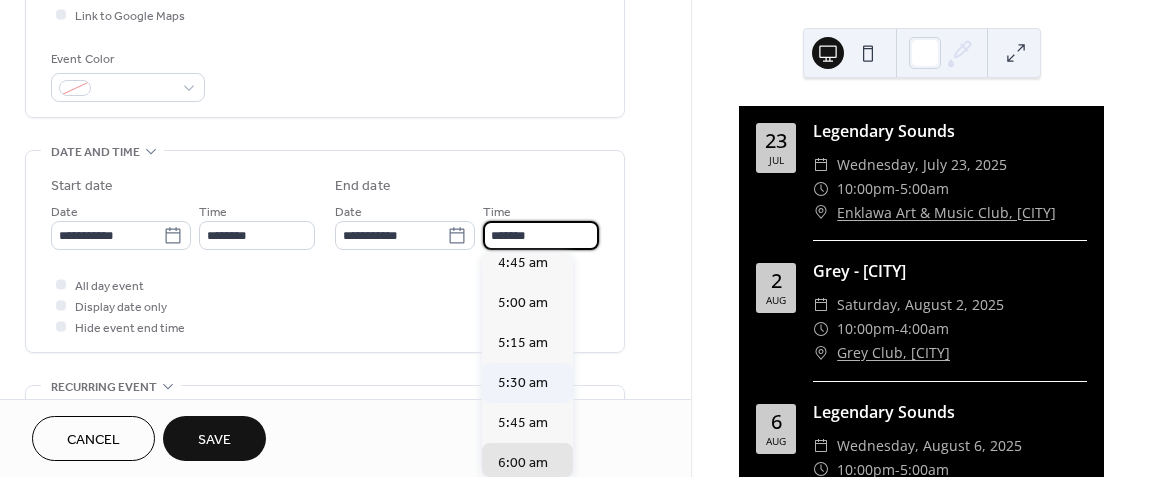 scroll, scrollTop: 768, scrollLeft: 0, axis: vertical 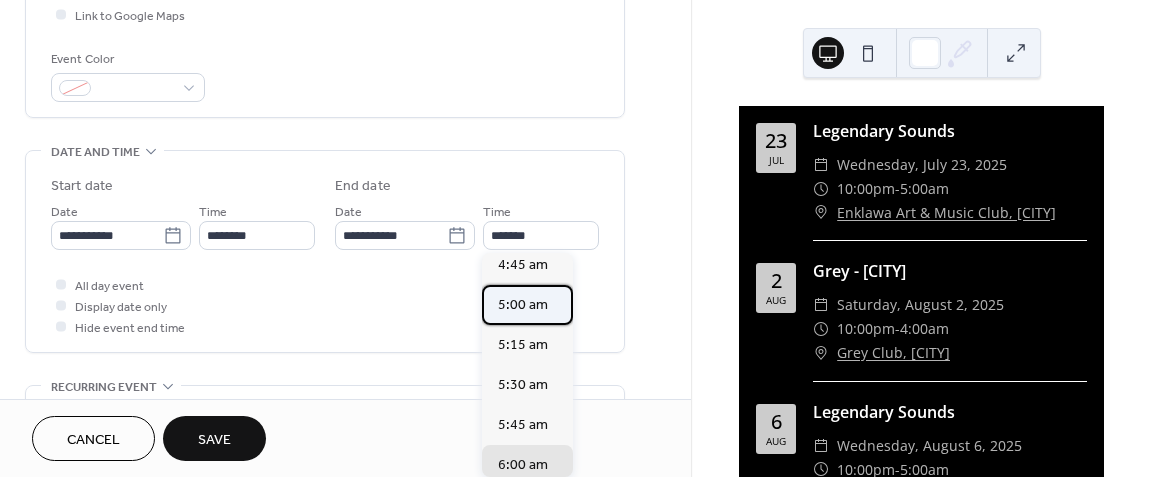 click on "5:00 am" at bounding box center [523, 305] 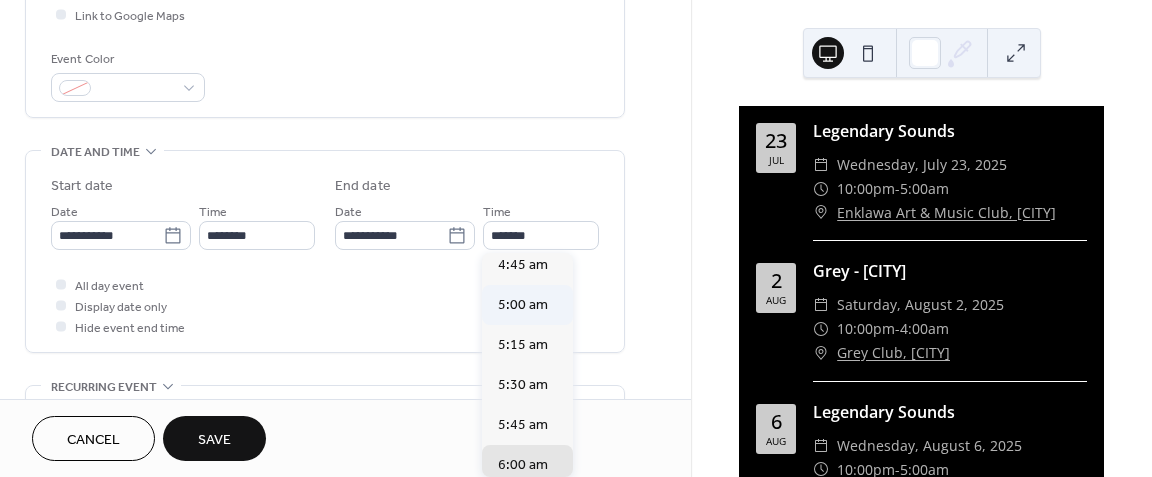 type on "*******" 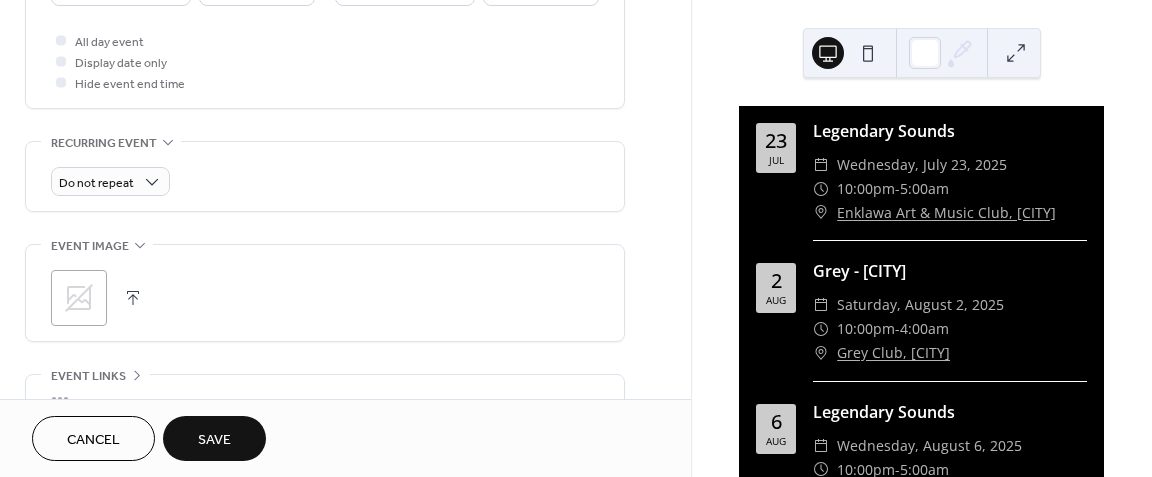 scroll, scrollTop: 800, scrollLeft: 0, axis: vertical 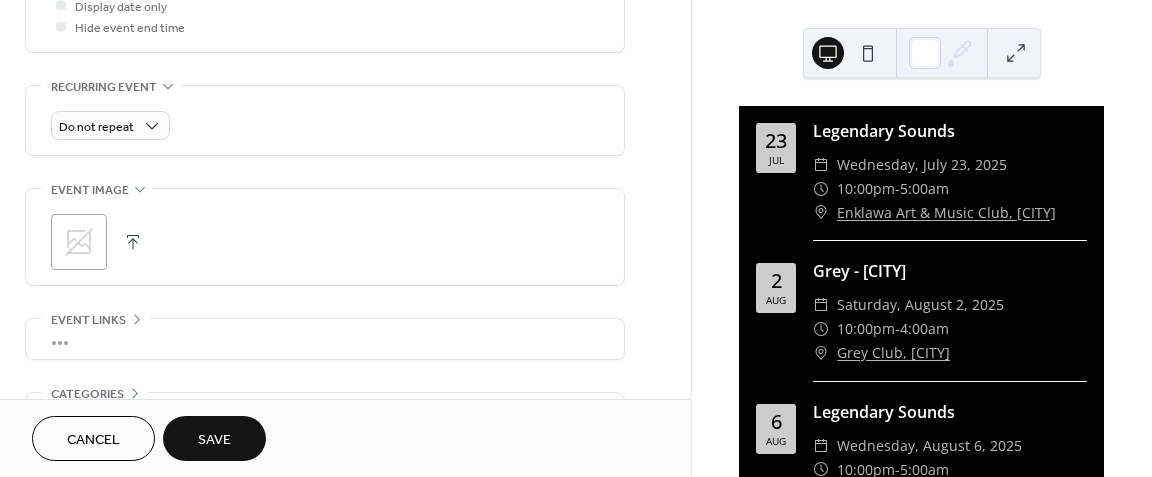 click on "Save" at bounding box center [214, 438] 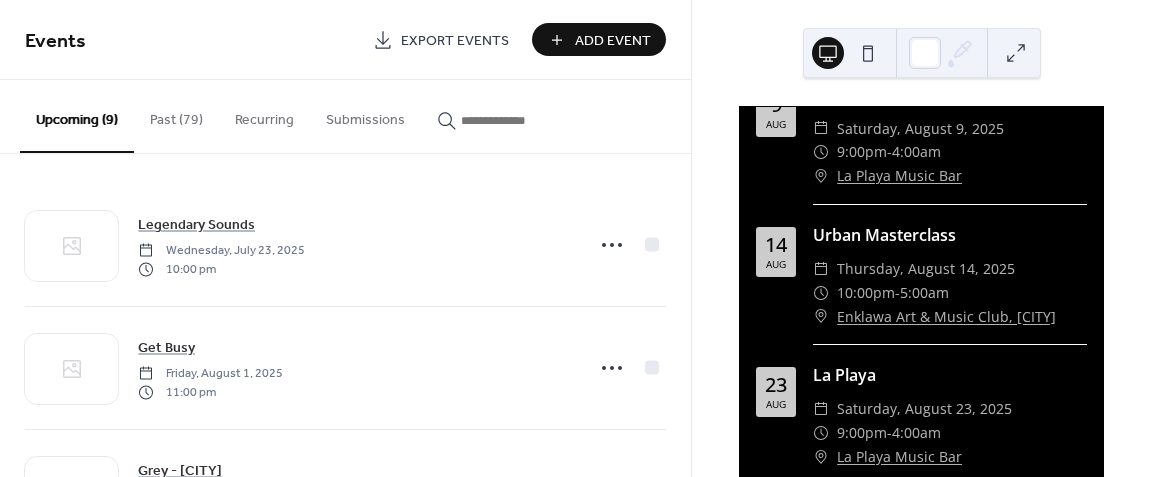 scroll, scrollTop: 600, scrollLeft: 0, axis: vertical 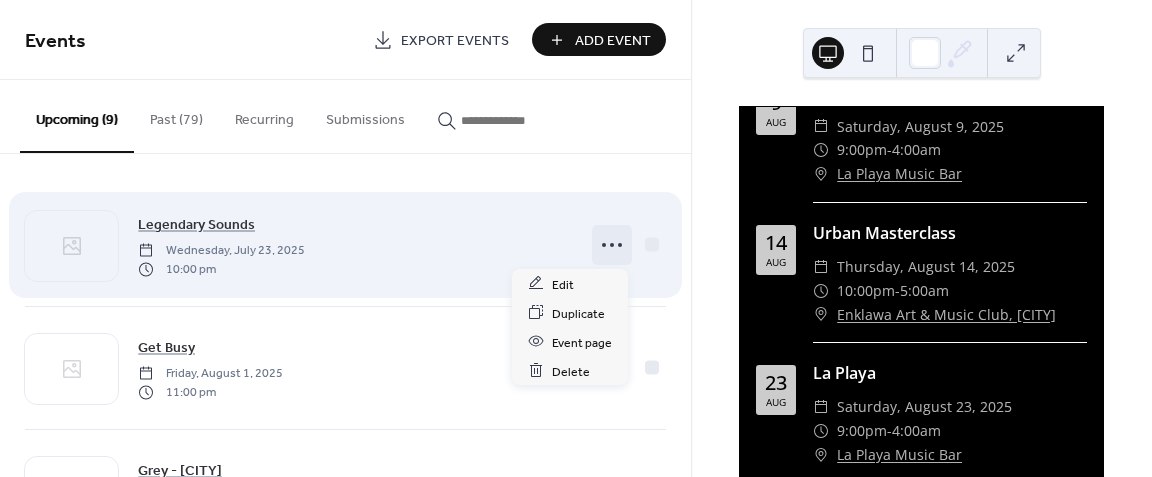 click 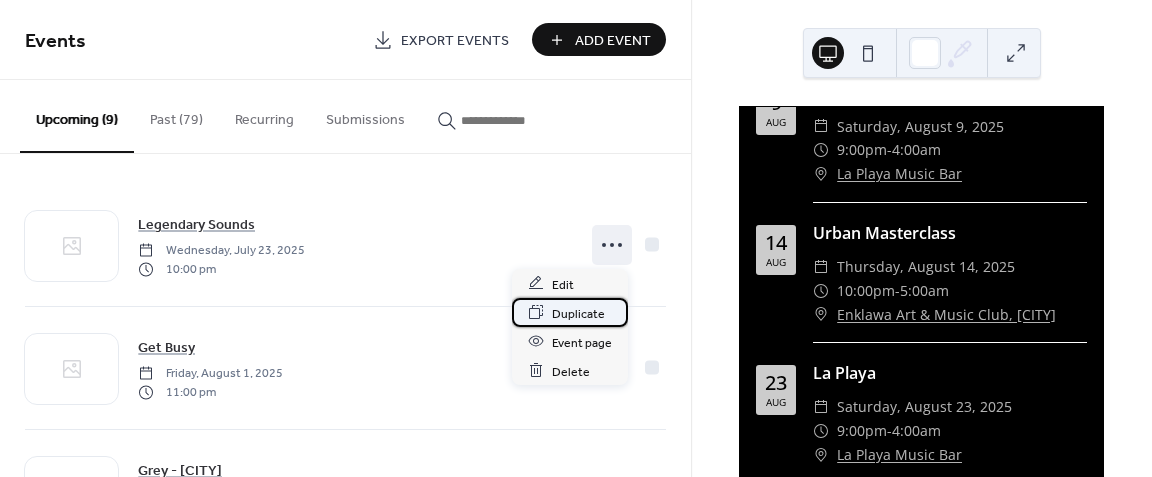click on "Duplicate" at bounding box center (578, 313) 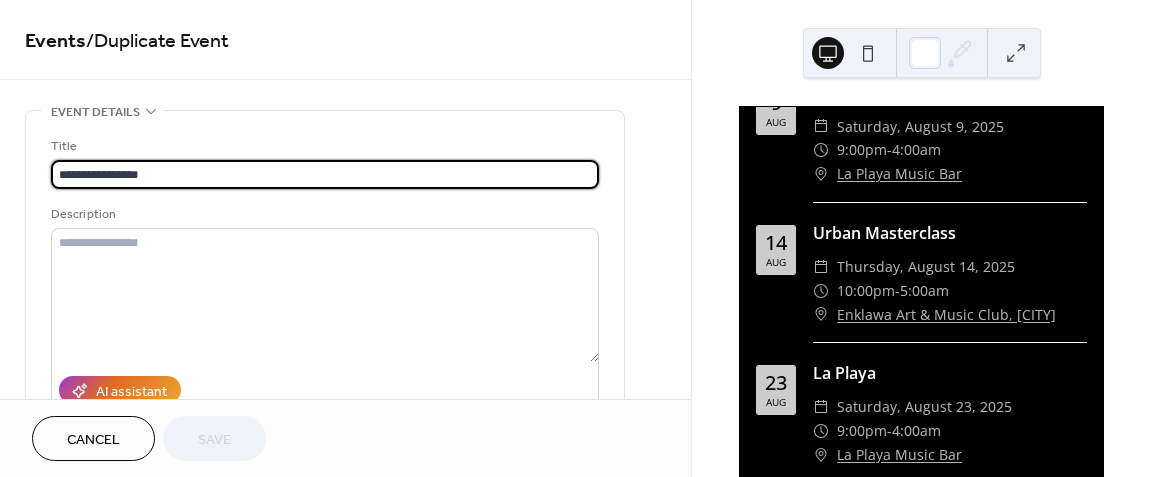 drag, startPoint x: 183, startPoint y: 169, endPoint x: 34, endPoint y: 153, distance: 149.8566 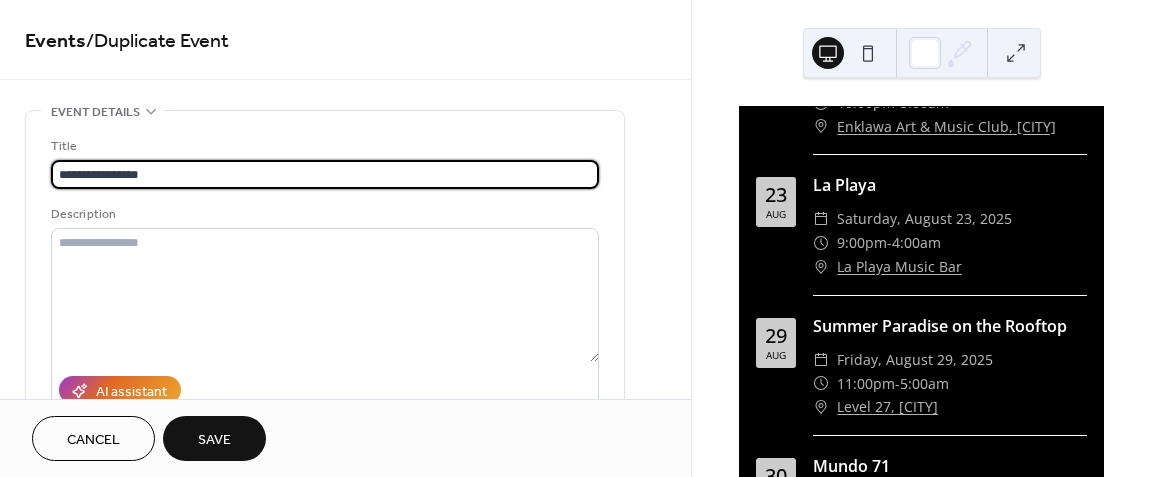 scroll, scrollTop: 792, scrollLeft: 0, axis: vertical 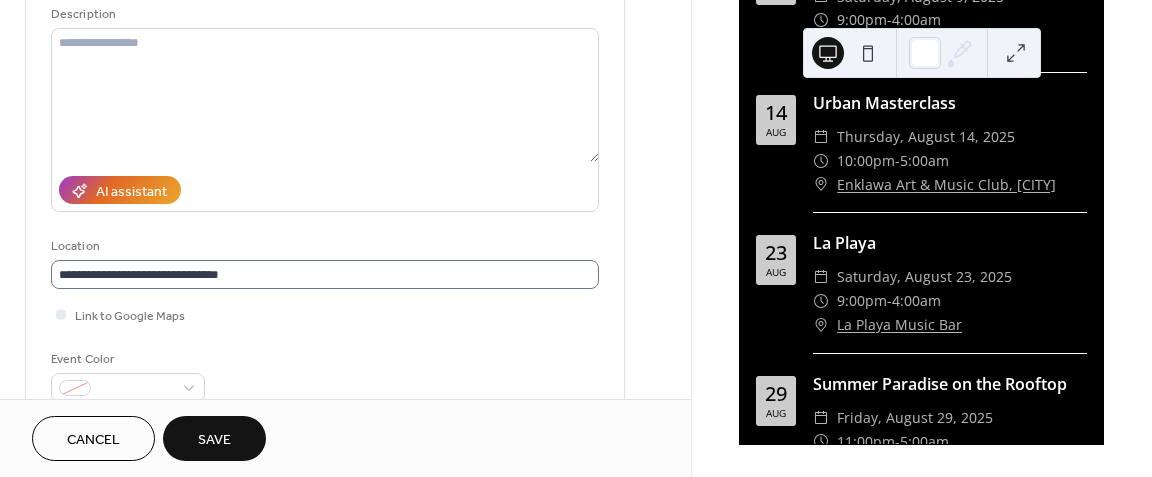 type on "**********" 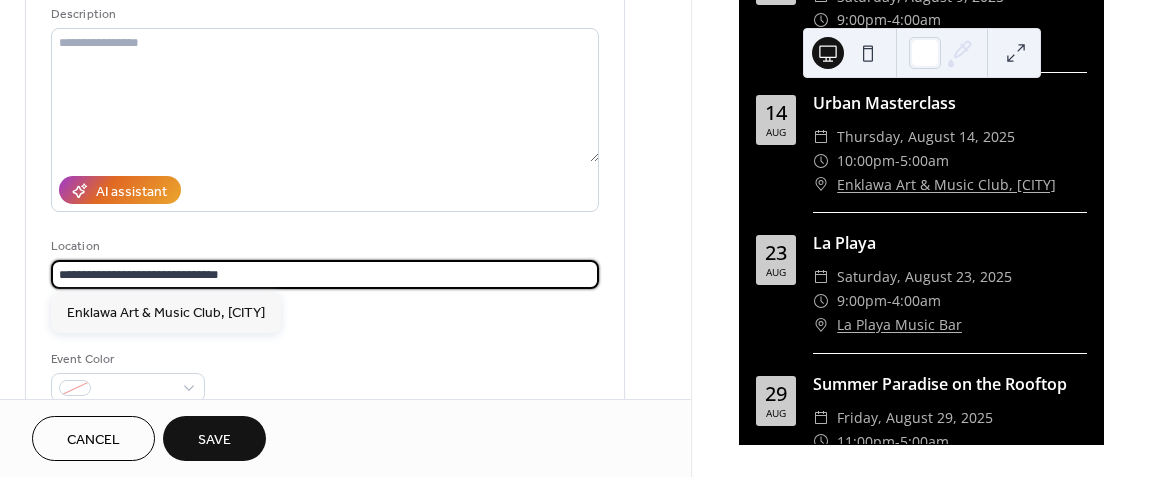 drag, startPoint x: 240, startPoint y: 267, endPoint x: 45, endPoint y: 262, distance: 195.06409 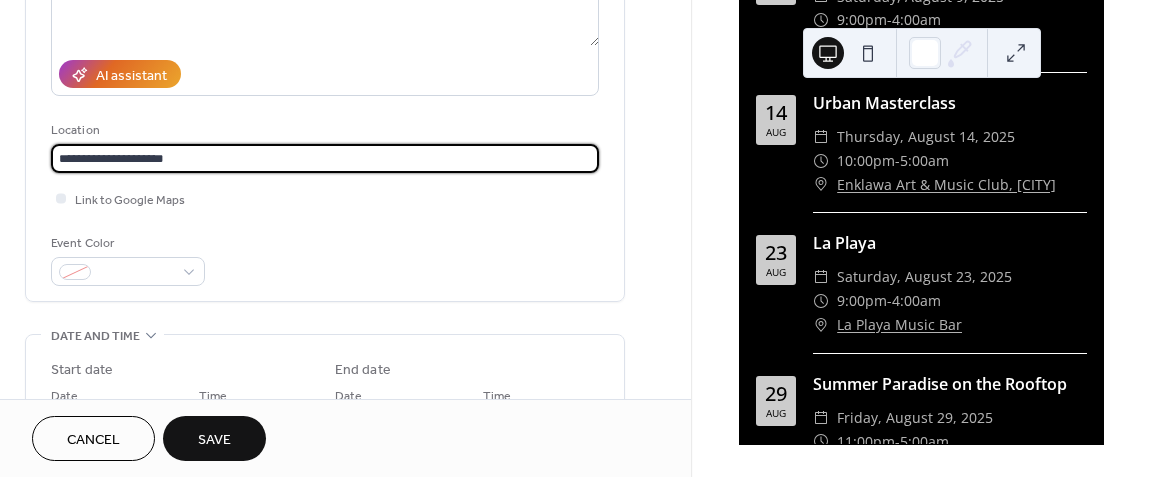 scroll, scrollTop: 400, scrollLeft: 0, axis: vertical 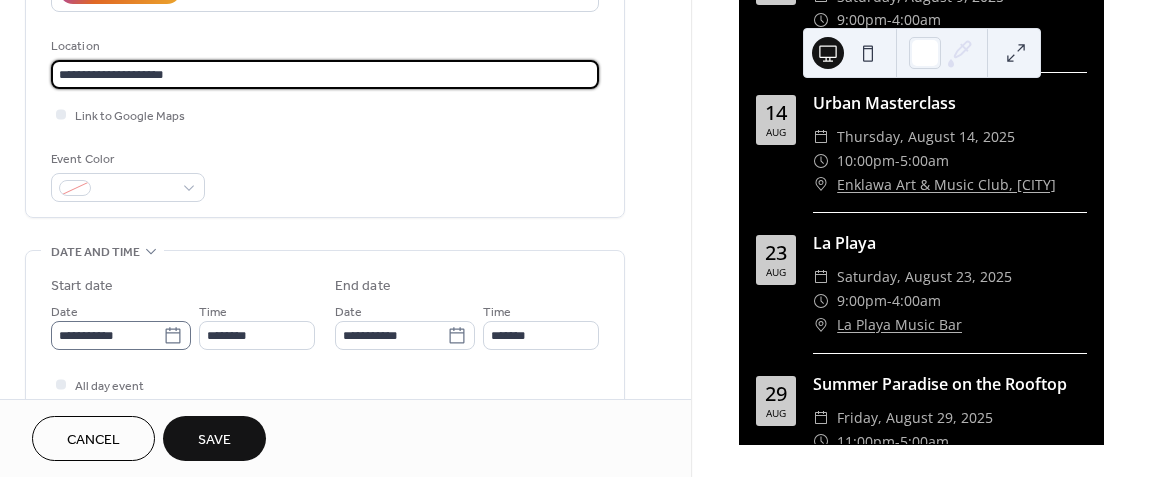 type on "**********" 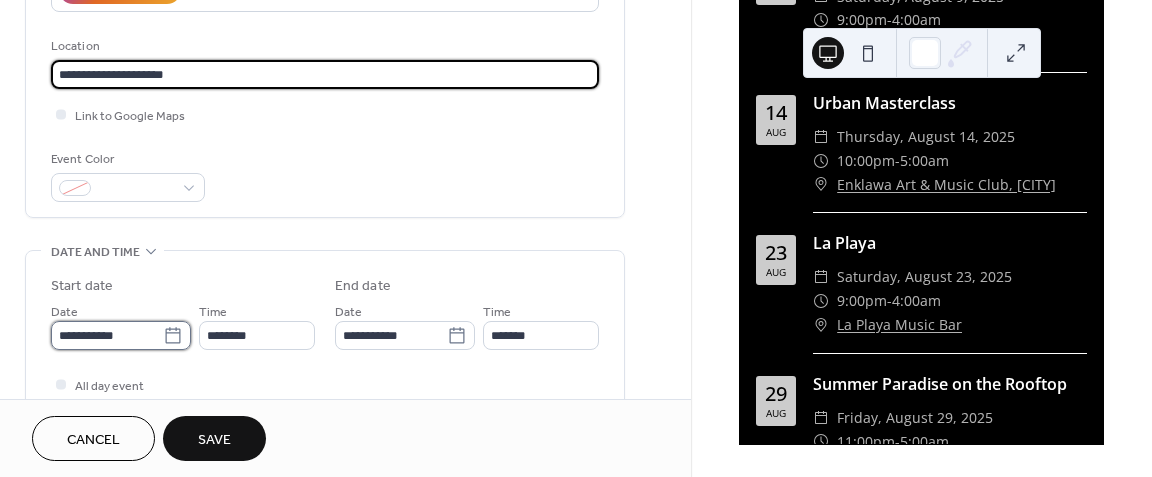 click on "**********" at bounding box center (107, 335) 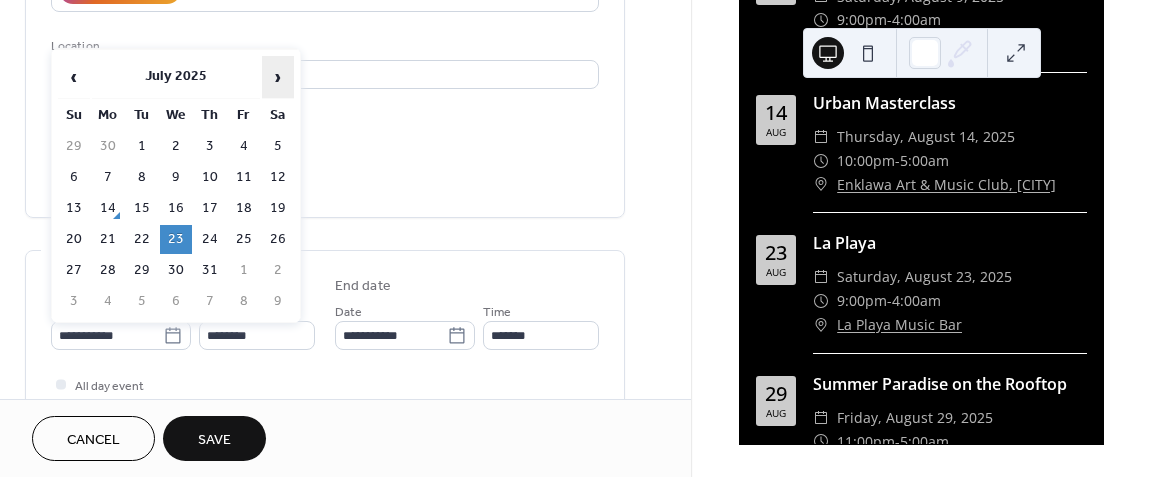 click on "›" at bounding box center (278, 77) 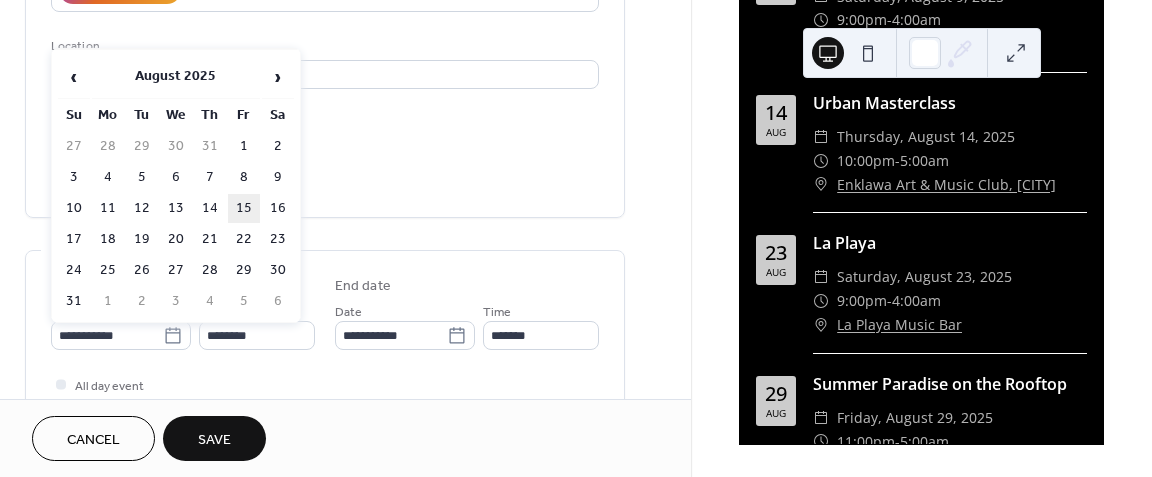 click on "15" at bounding box center (244, 208) 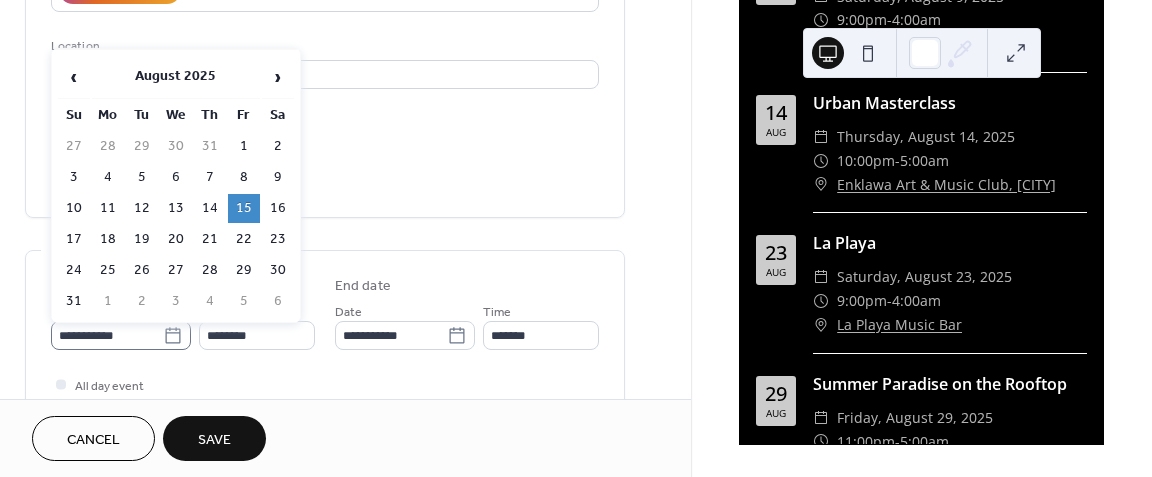 click 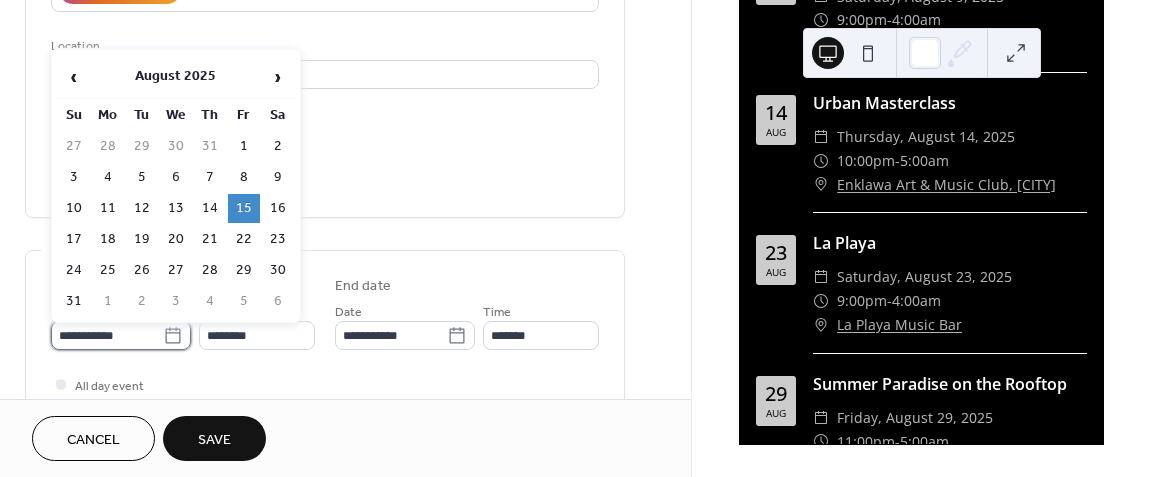 click on "**********" at bounding box center (107, 335) 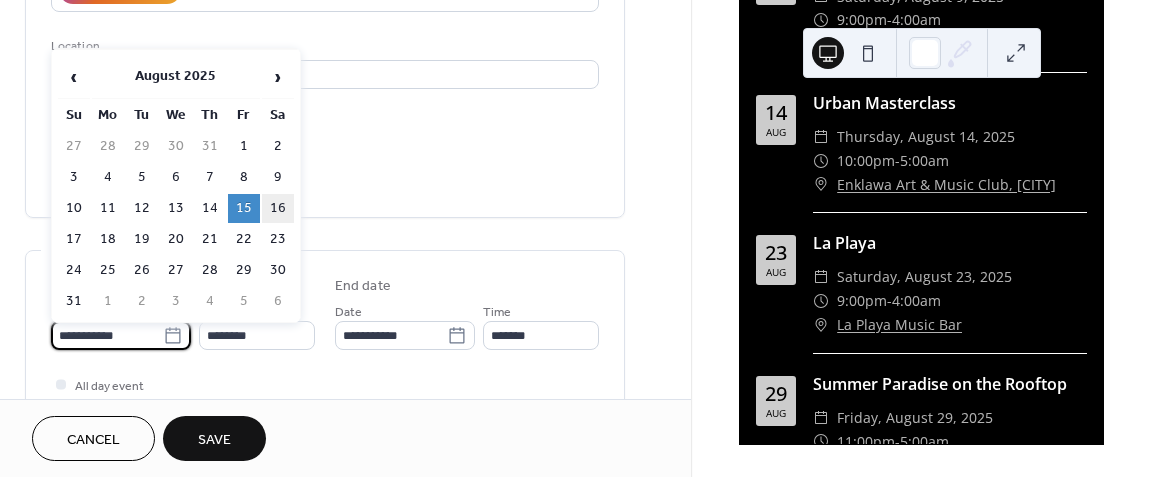 click on "16" at bounding box center [278, 208] 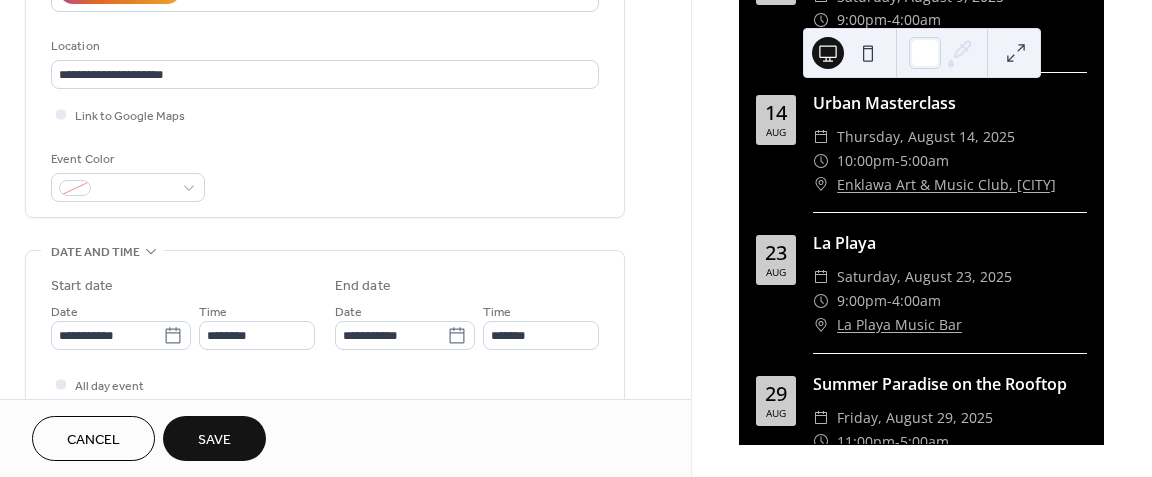 click on "Save" at bounding box center [214, 438] 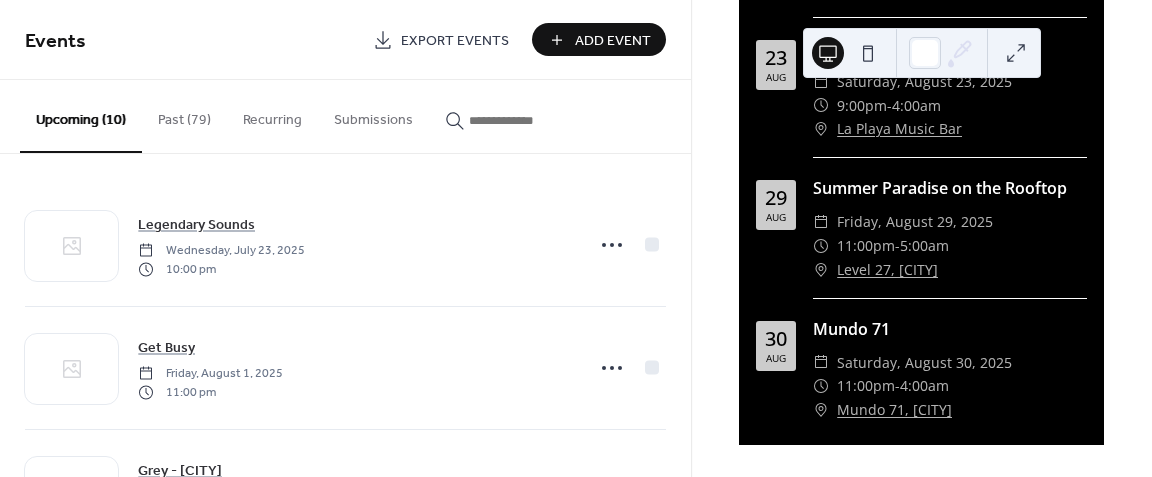 scroll, scrollTop: 932, scrollLeft: 0, axis: vertical 